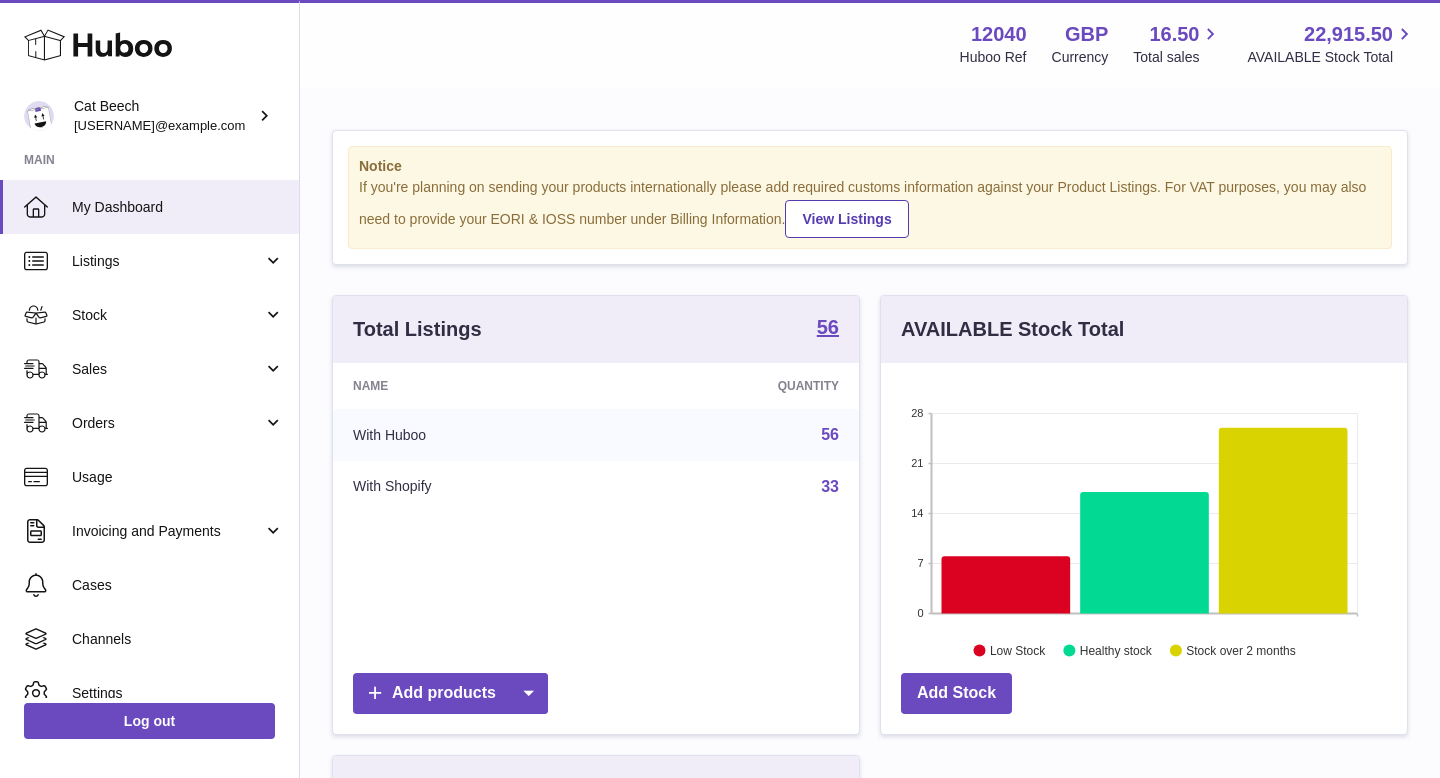 scroll, scrollTop: 311, scrollLeft: 0, axis: vertical 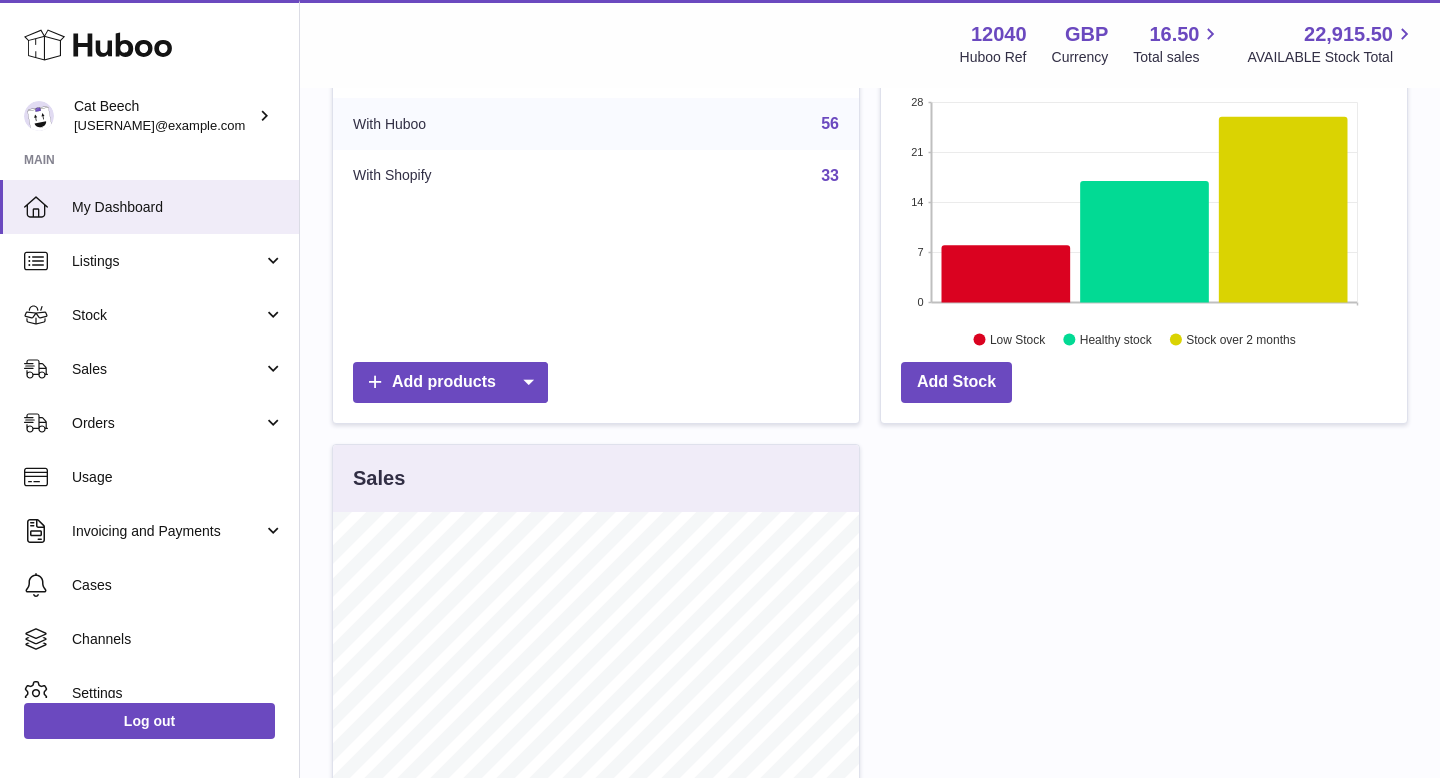 click on "Listings" at bounding box center [167, 261] 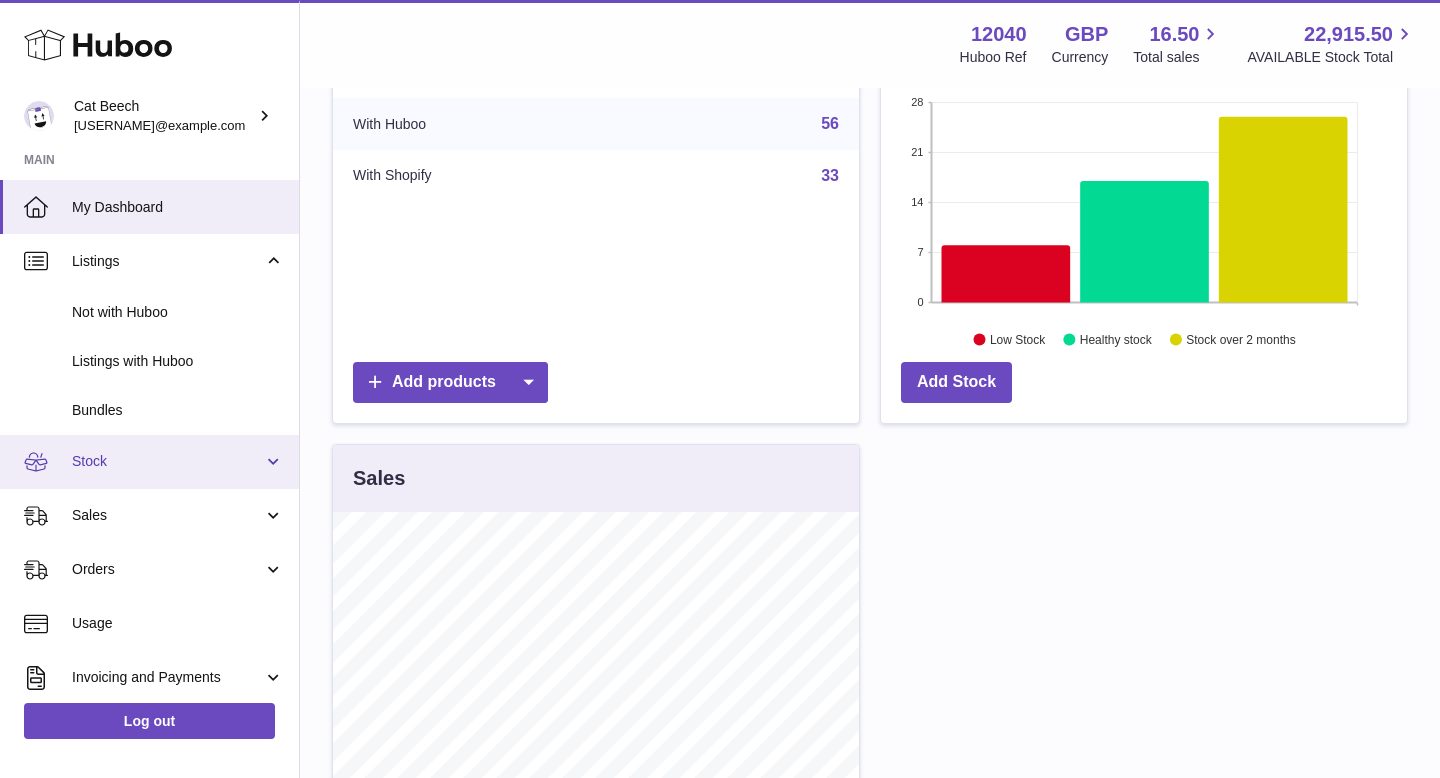 click on "Stock" at bounding box center [167, 461] 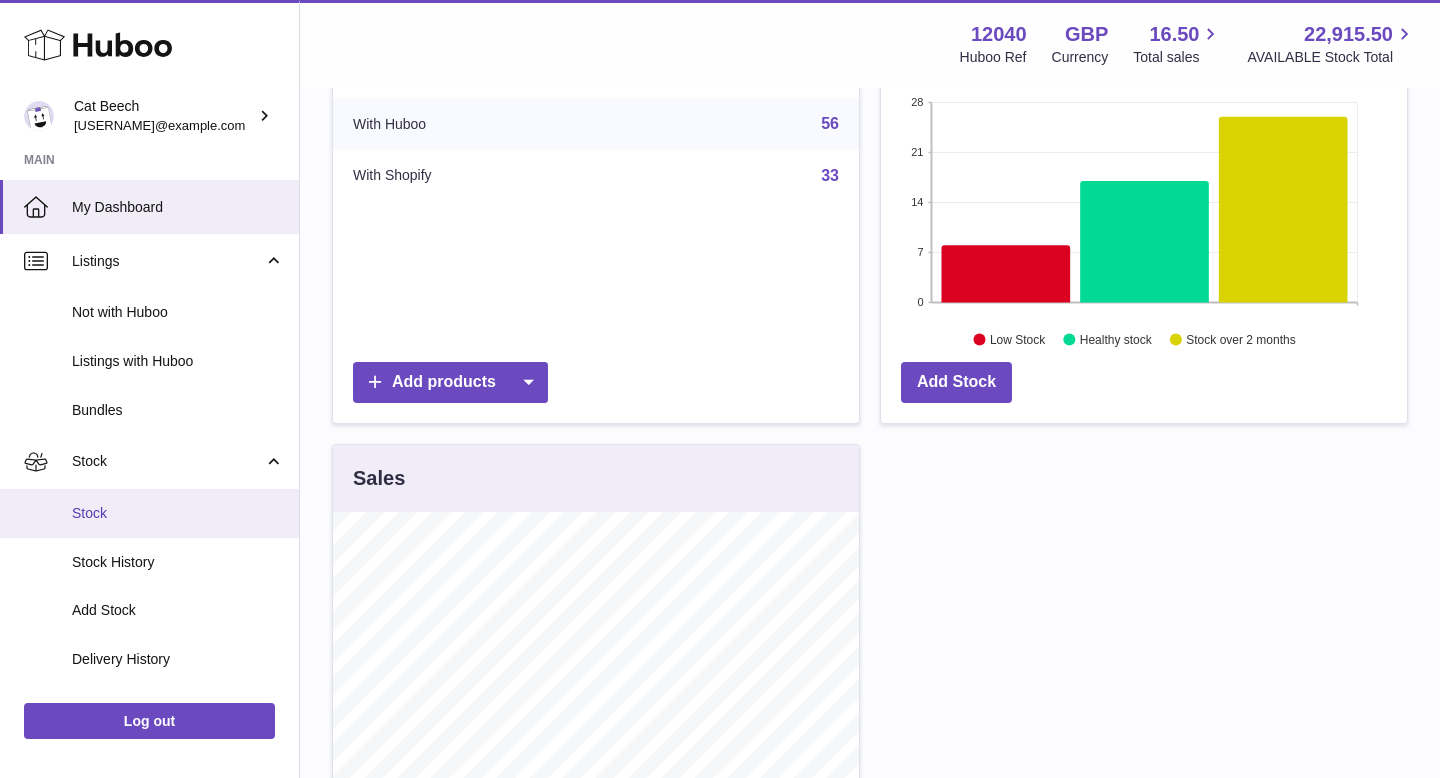 click on "Stock" at bounding box center (178, 513) 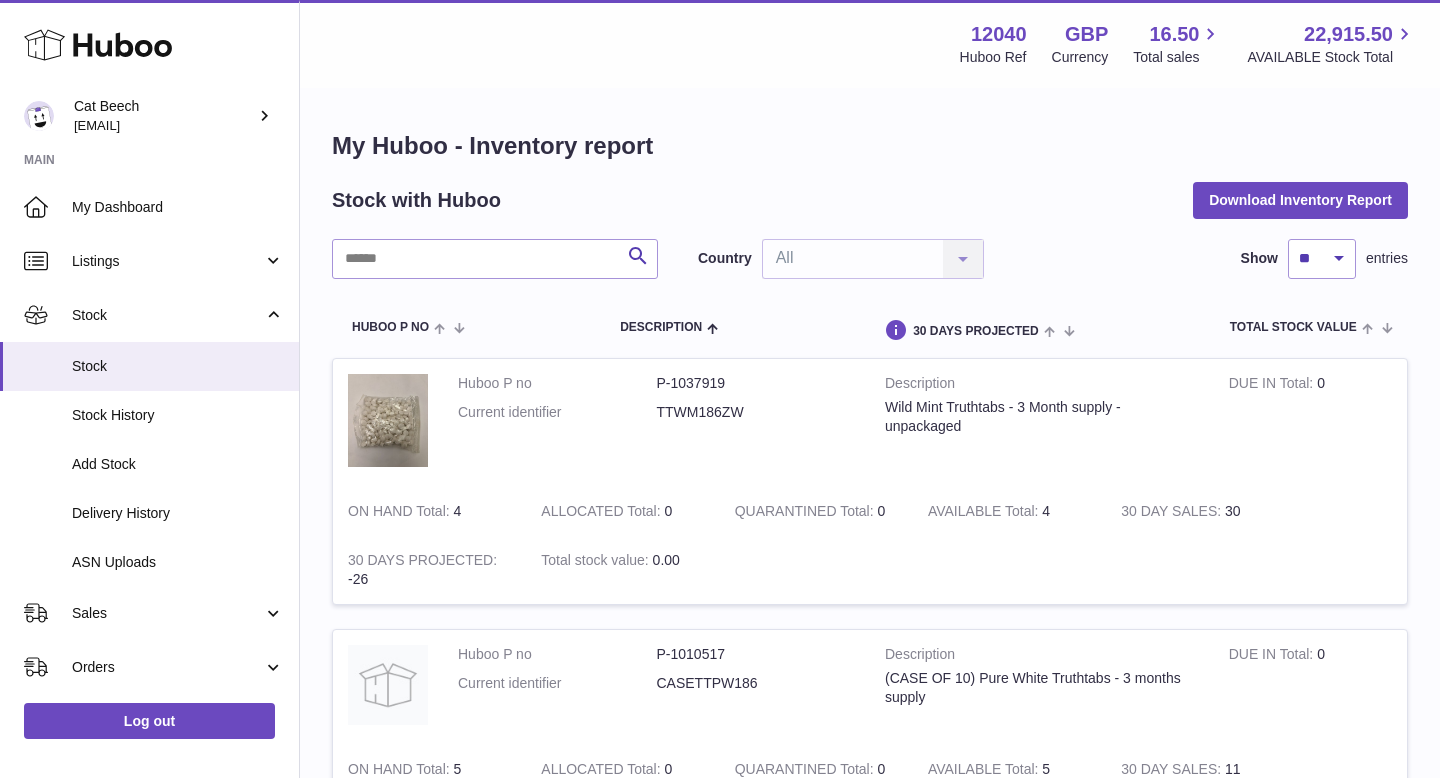 scroll, scrollTop: 436, scrollLeft: 0, axis: vertical 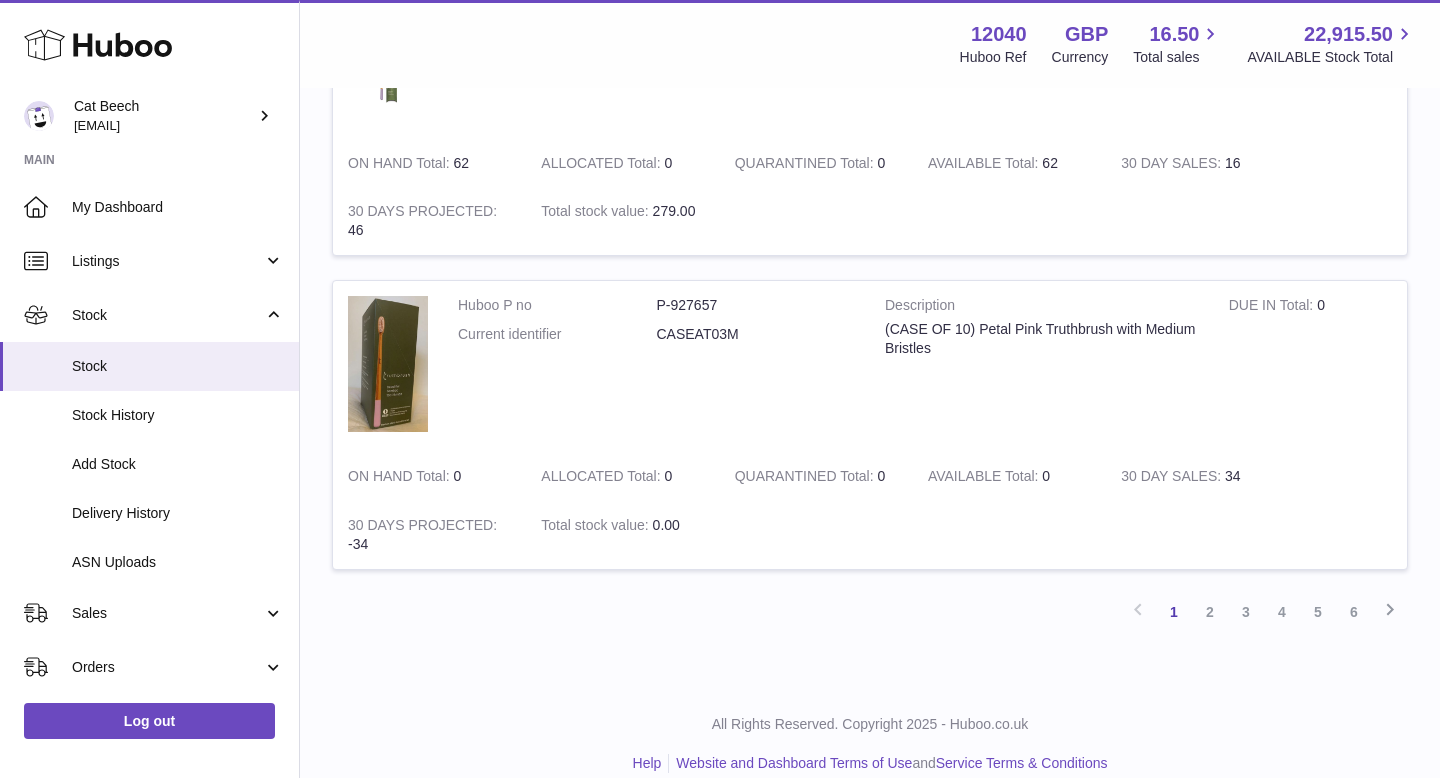click on "CASEAT03M" at bounding box center [756, 334] 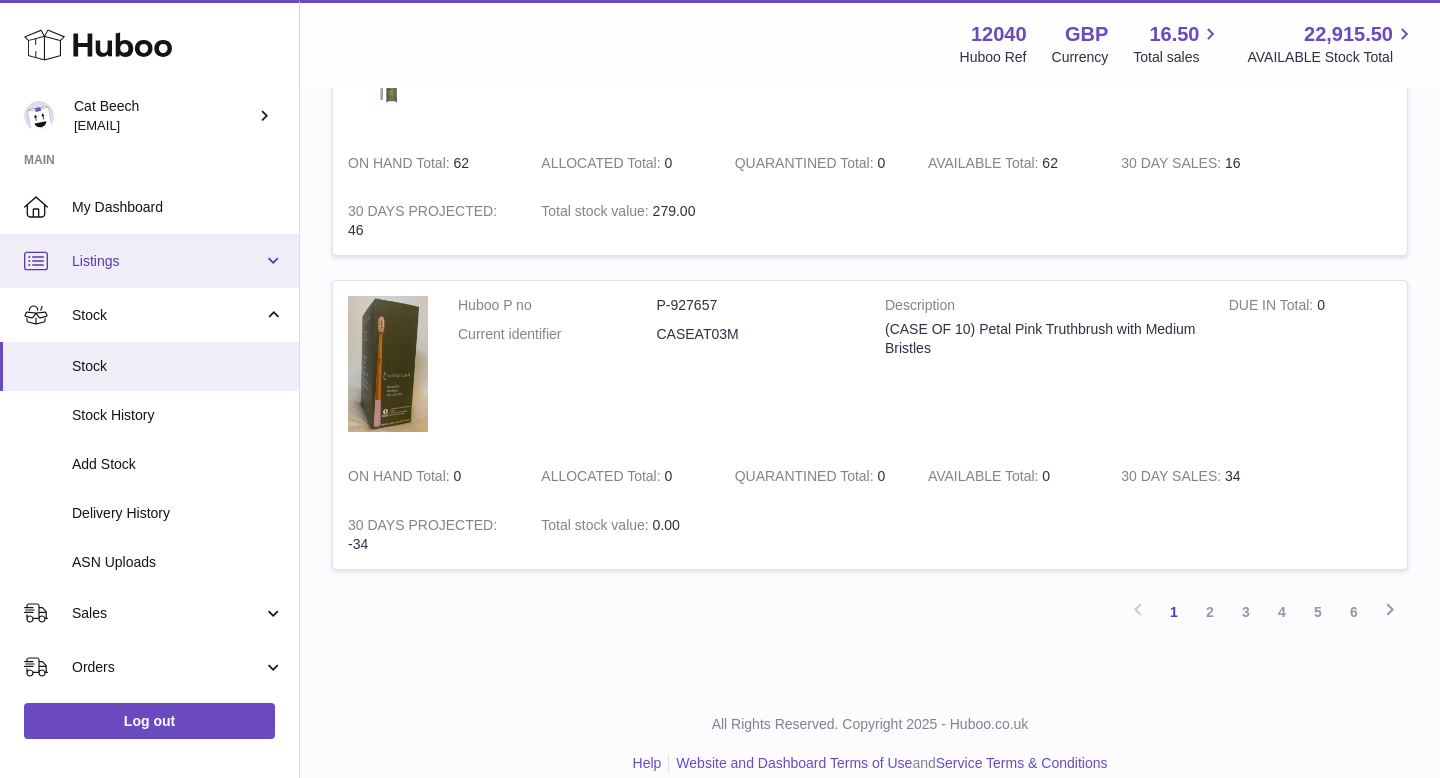 click on "Listings" at bounding box center (167, 261) 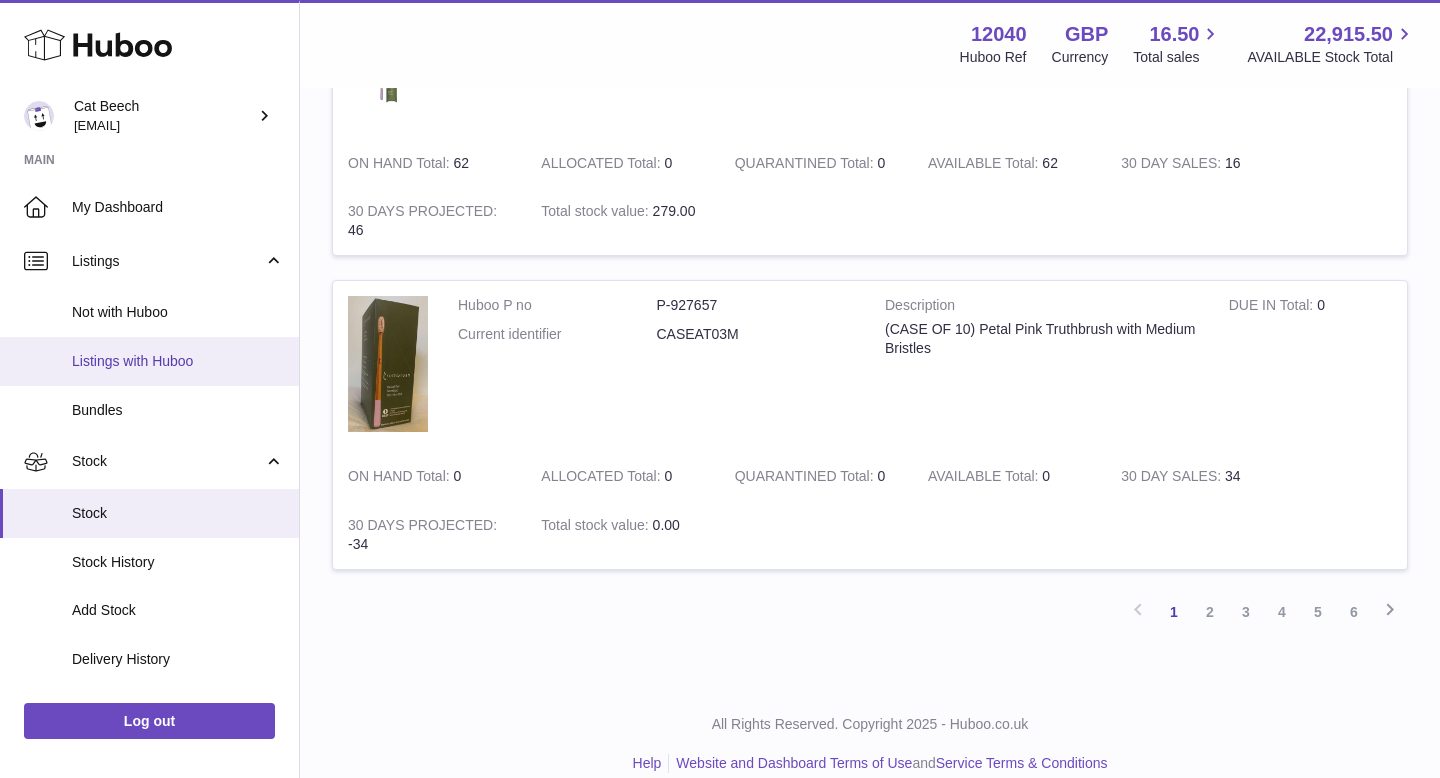 click on "Listings with Huboo" at bounding box center [178, 361] 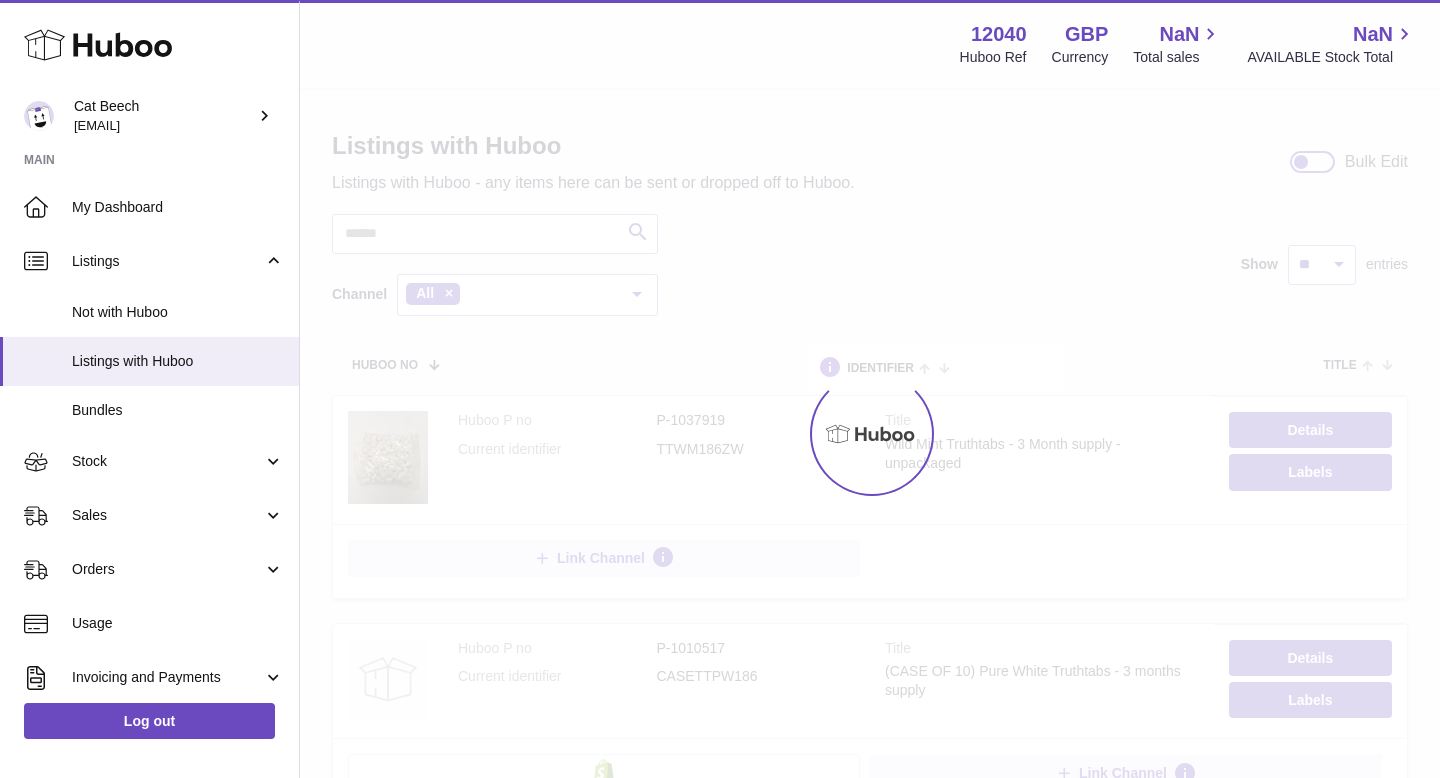 scroll, scrollTop: 0, scrollLeft: 0, axis: both 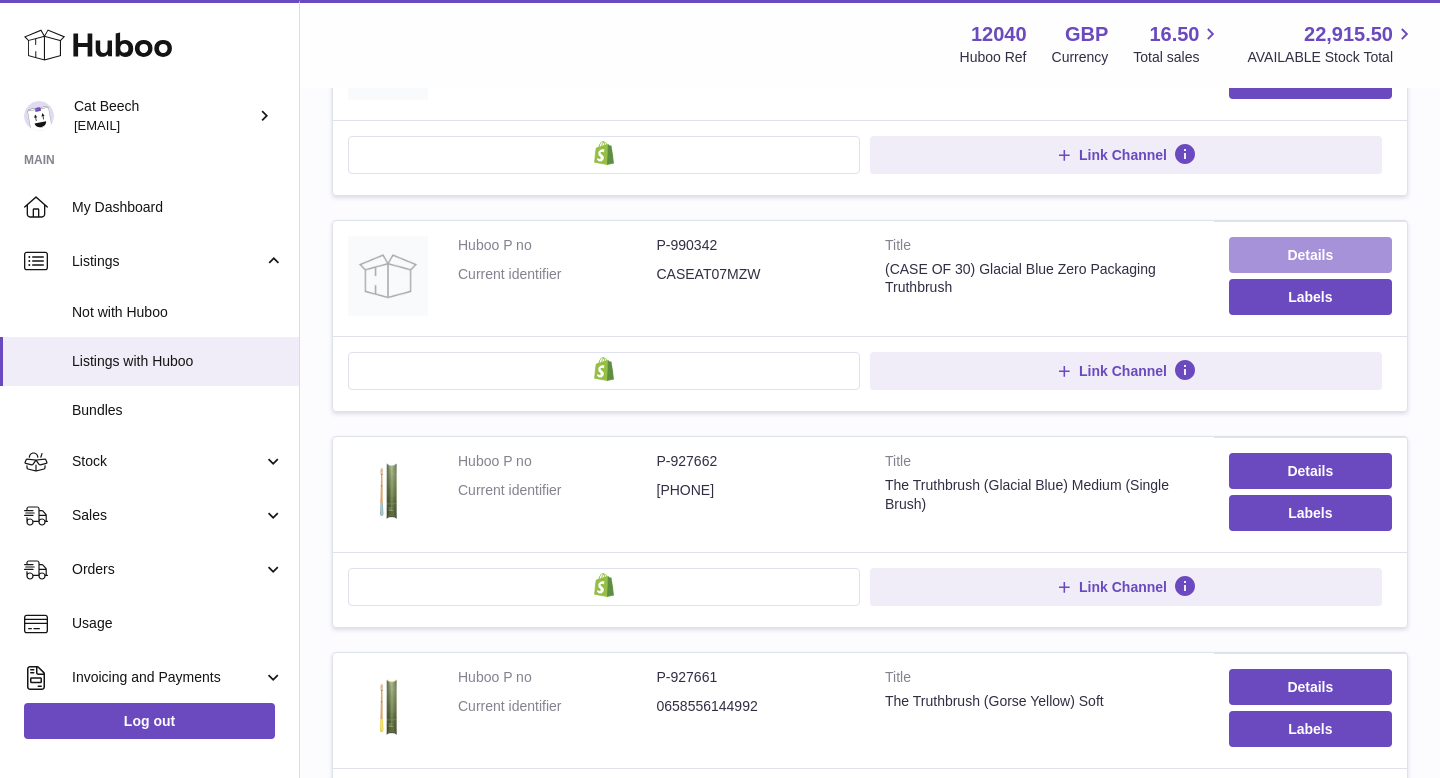 click on "Details" at bounding box center (1310, 255) 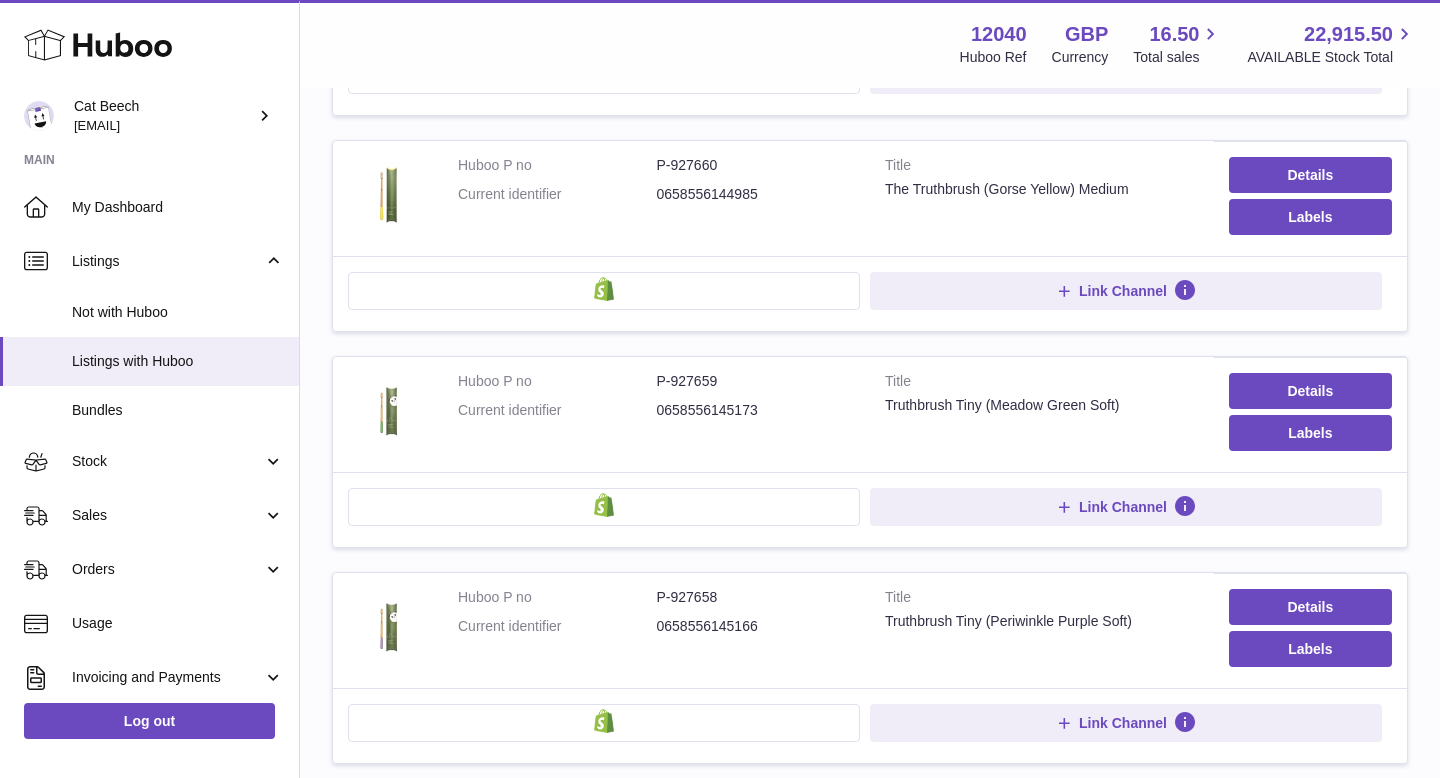 scroll, scrollTop: 1565, scrollLeft: 0, axis: vertical 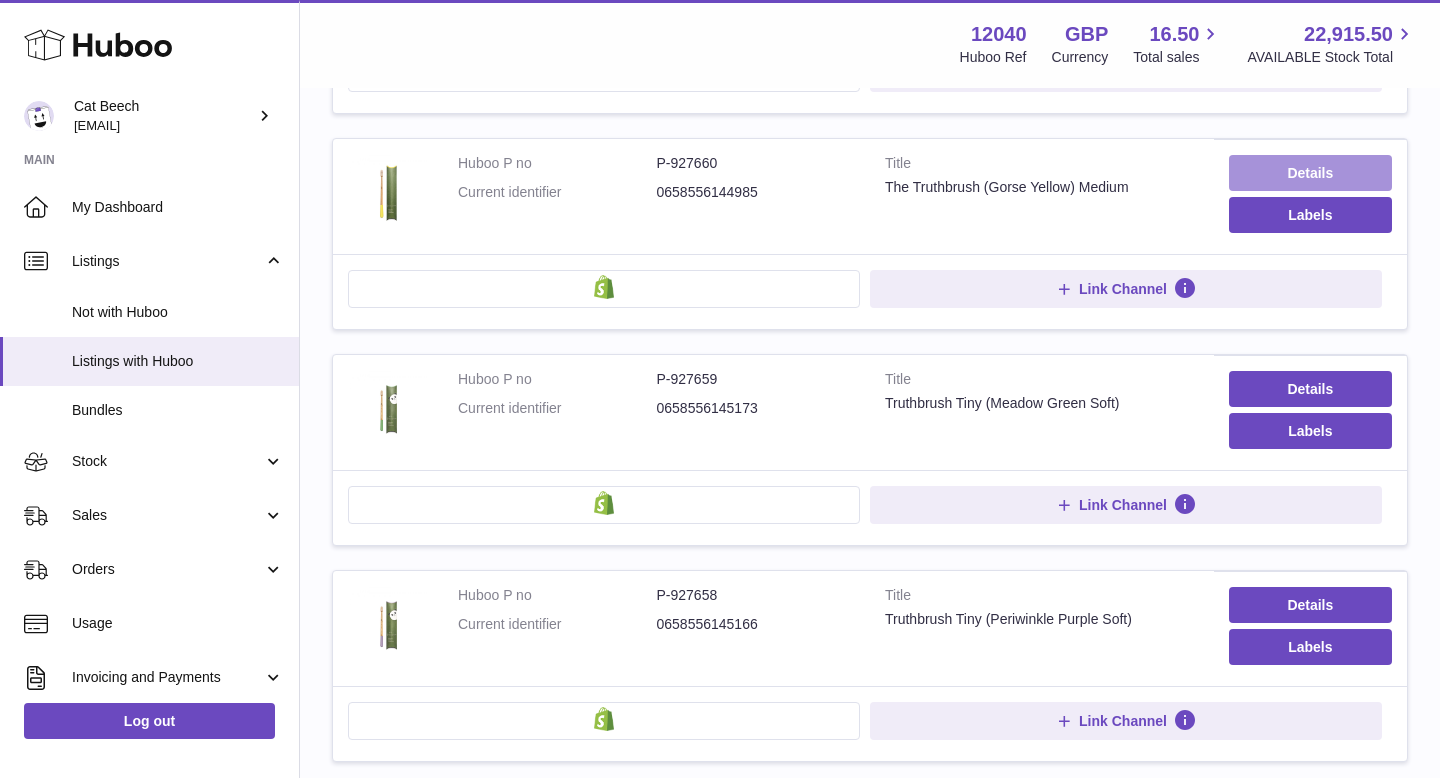 click on "Details" at bounding box center (1310, 173) 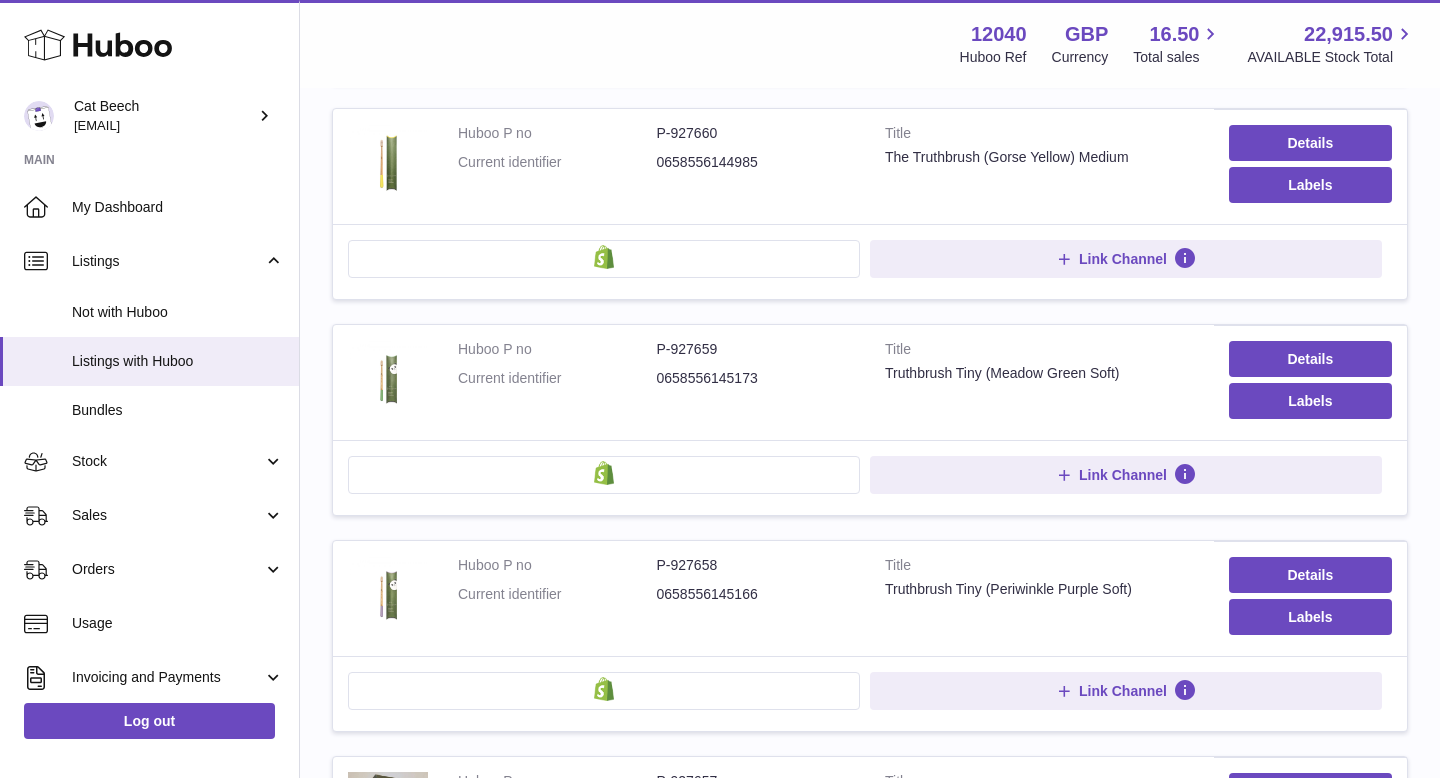 scroll, scrollTop: 1623, scrollLeft: 0, axis: vertical 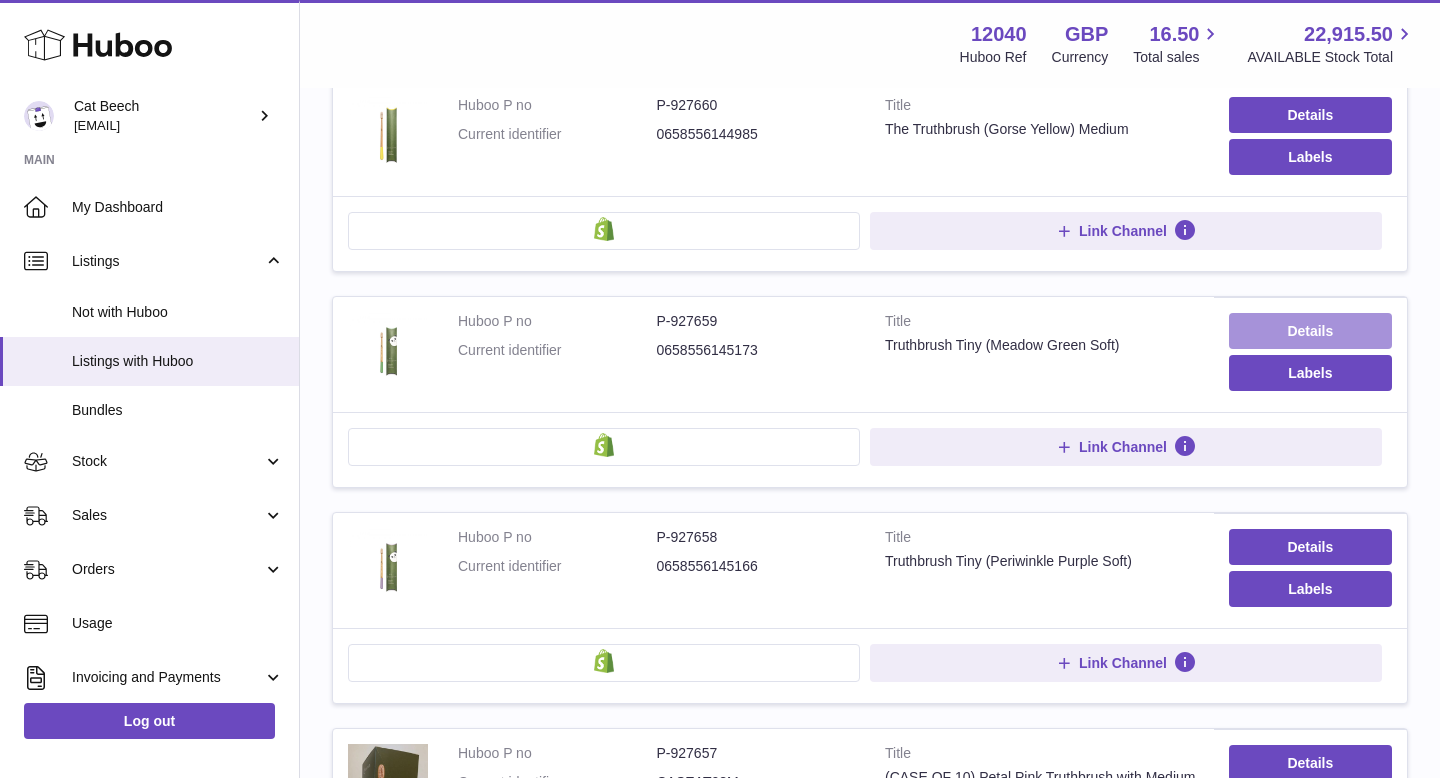 click on "Details" at bounding box center (1310, 331) 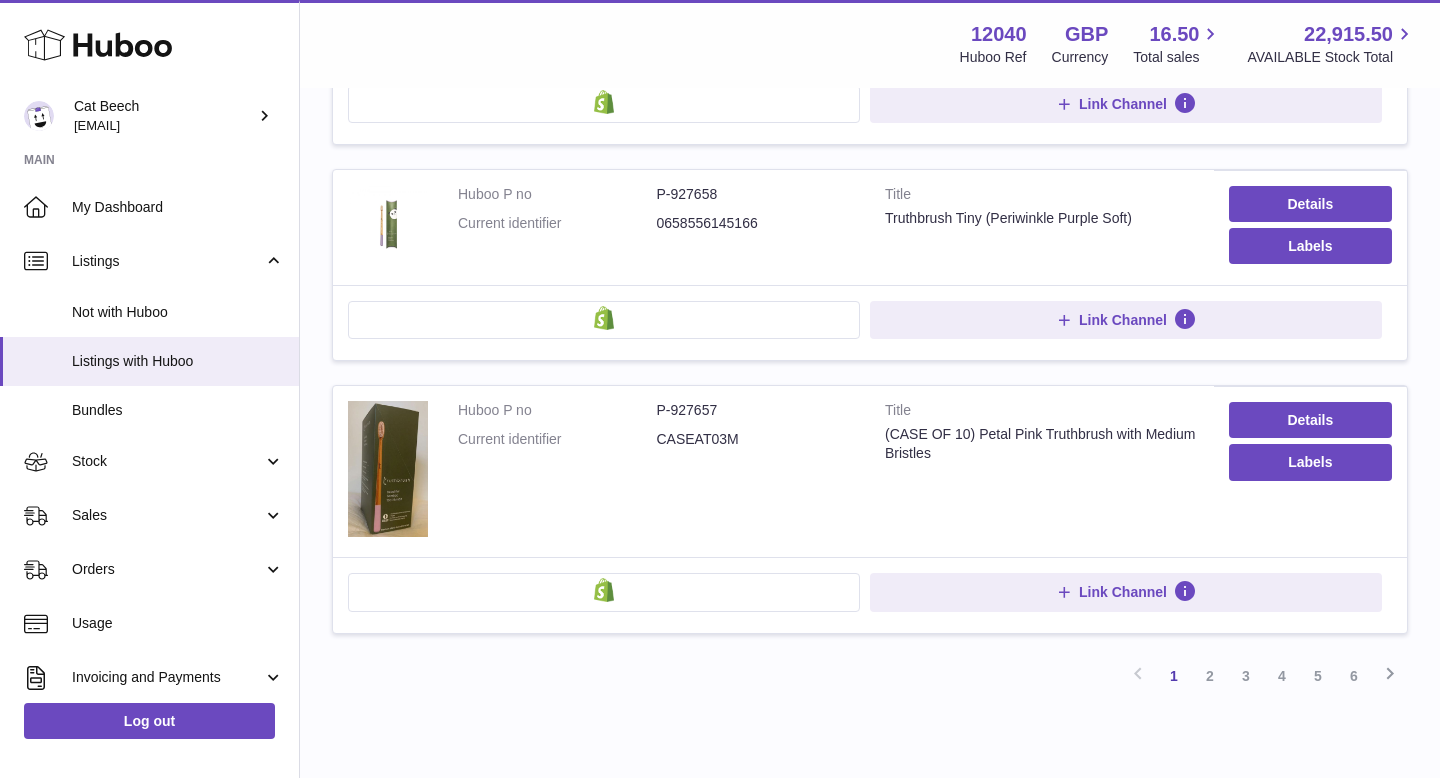 scroll, scrollTop: 2038, scrollLeft: 0, axis: vertical 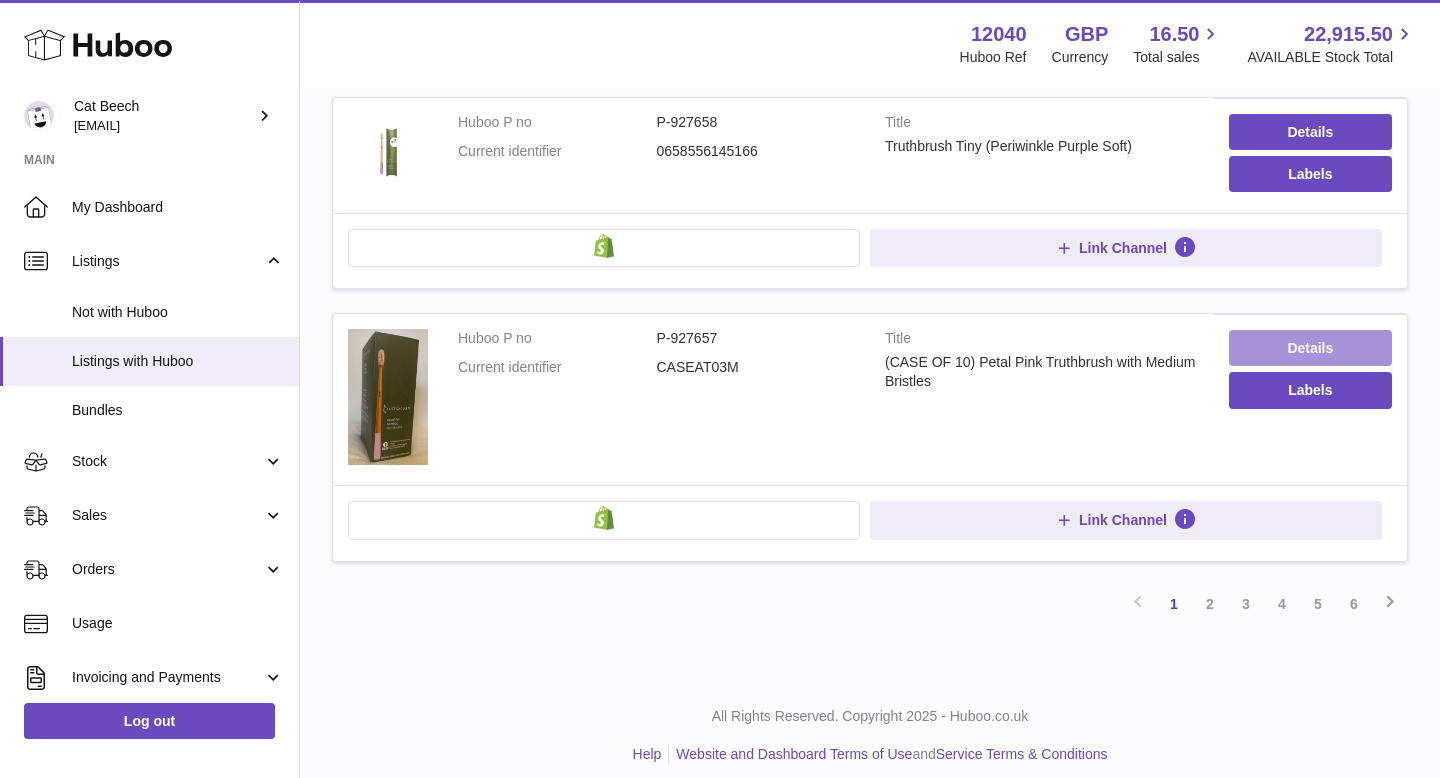 click on "Details" at bounding box center (1310, 348) 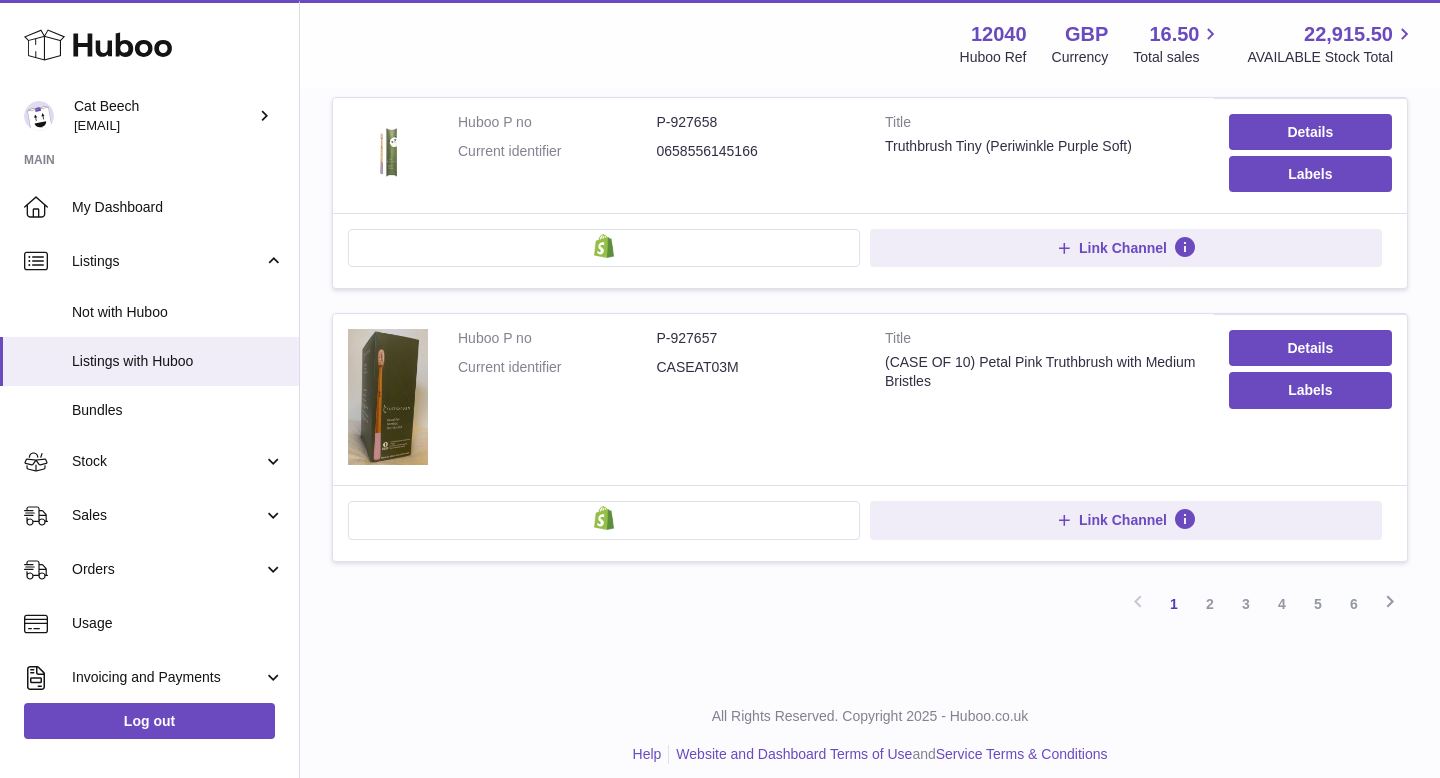 scroll, scrollTop: 2055, scrollLeft: 0, axis: vertical 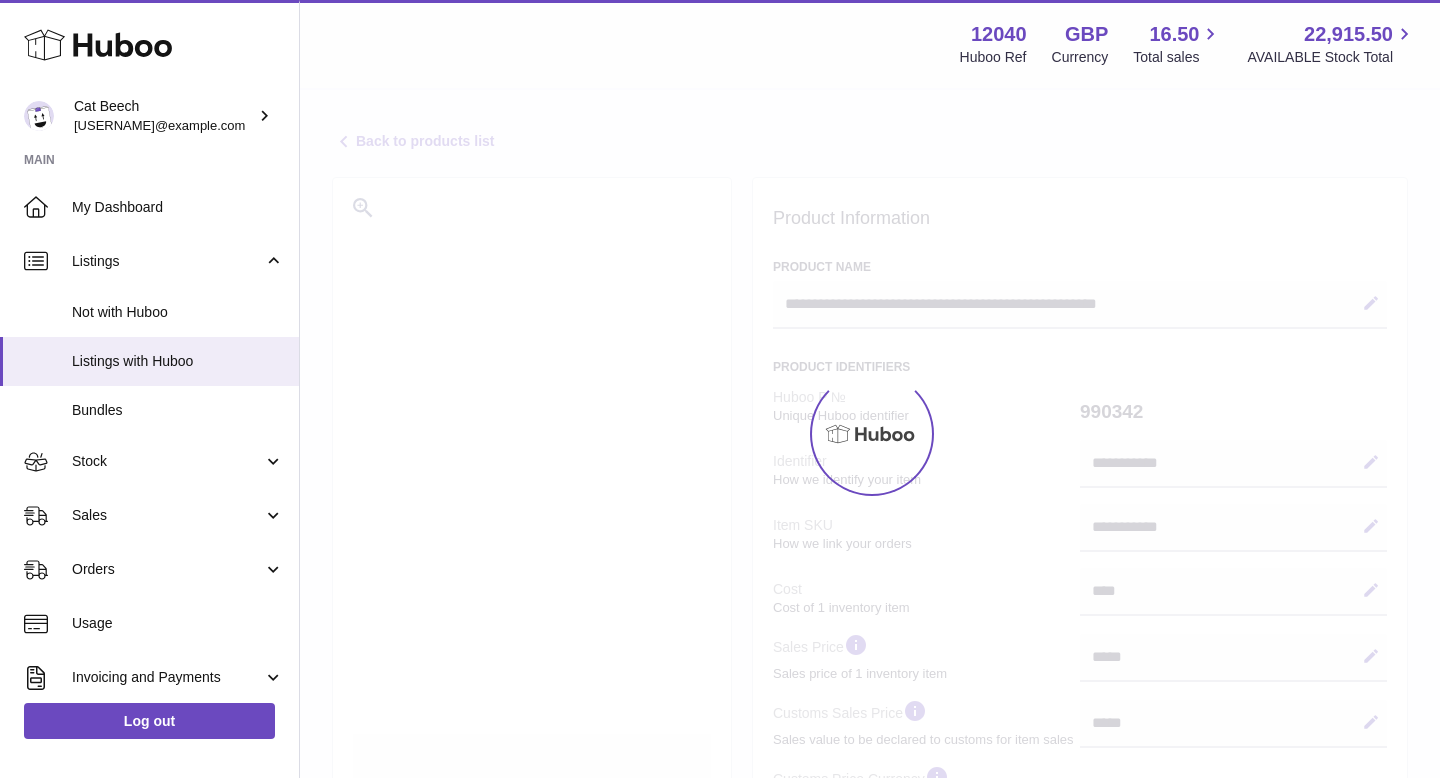 select 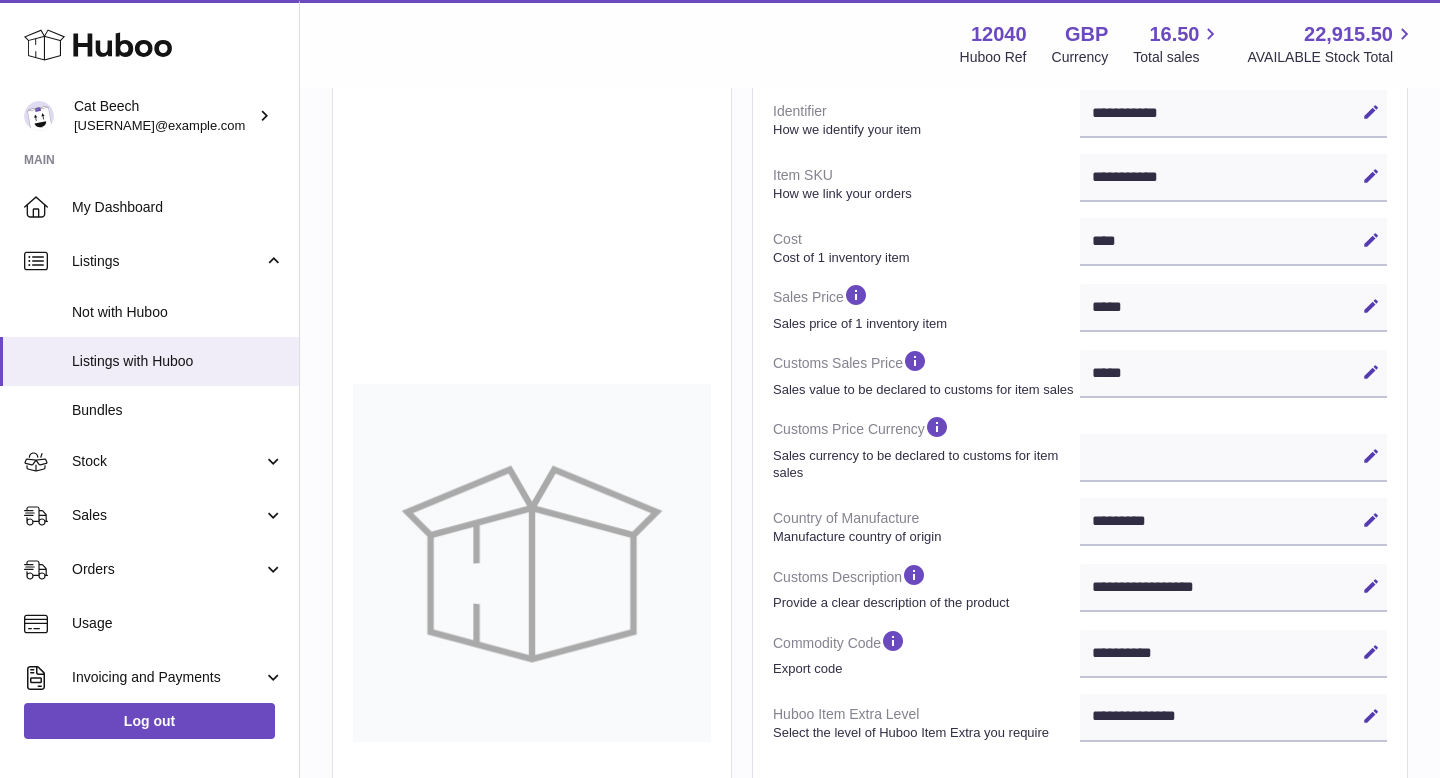 scroll, scrollTop: 354, scrollLeft: 0, axis: vertical 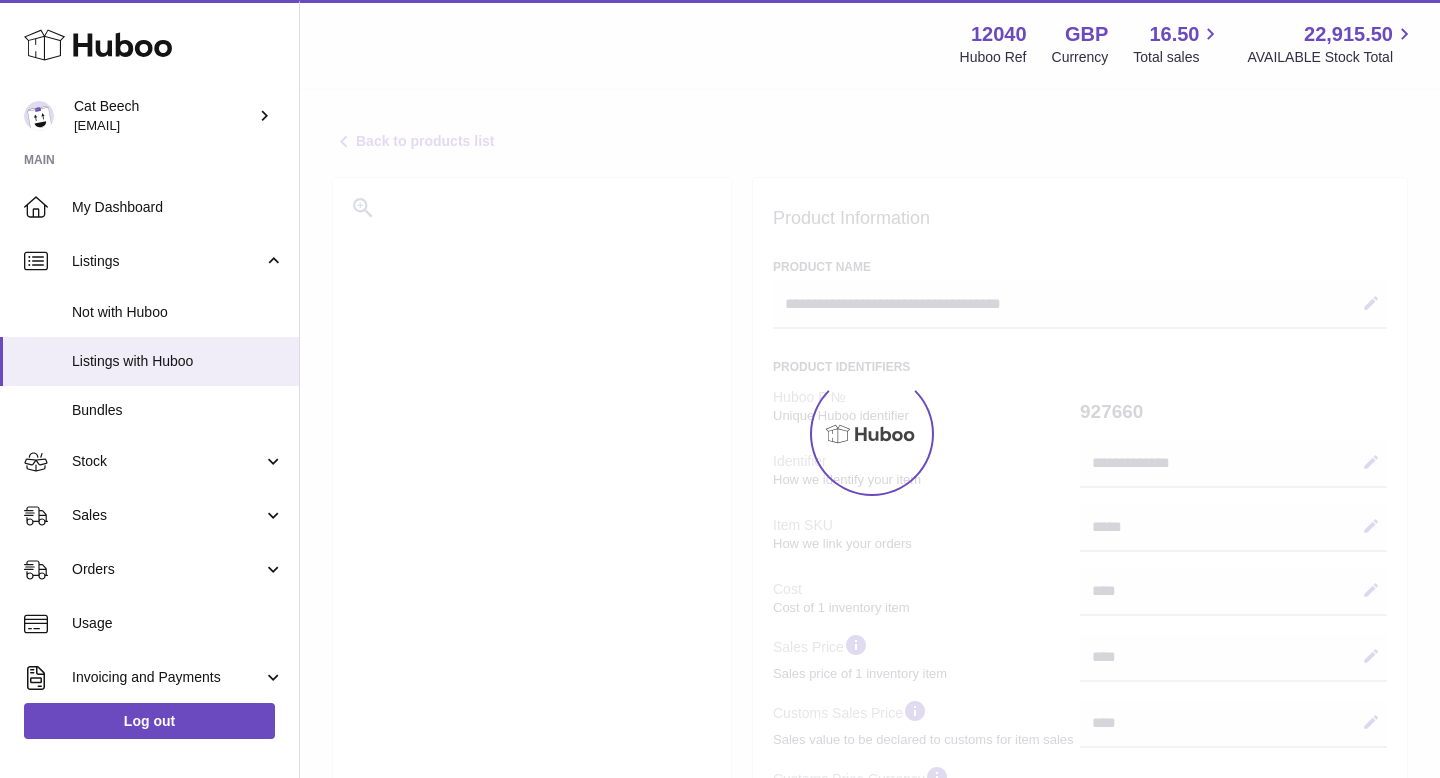 select on "**" 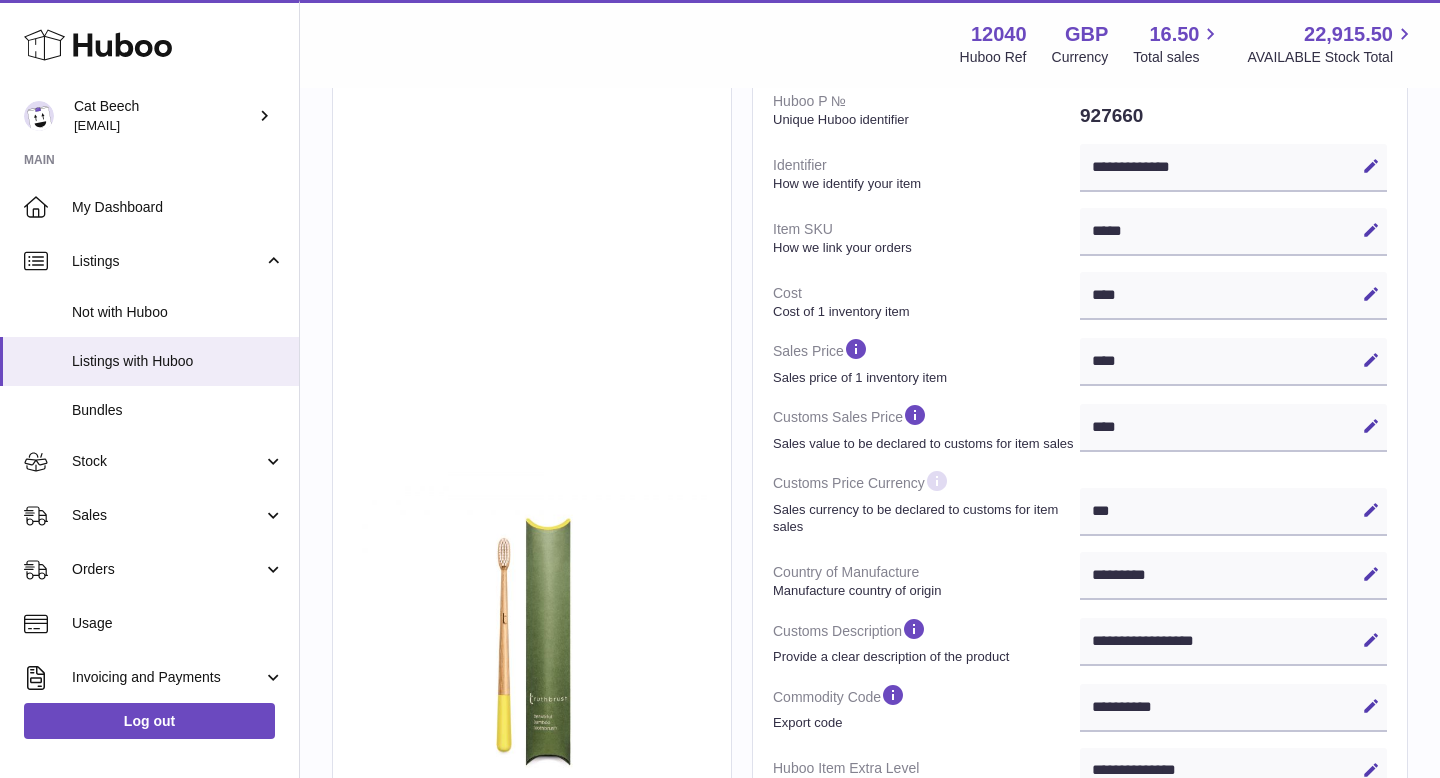 scroll, scrollTop: 306, scrollLeft: 0, axis: vertical 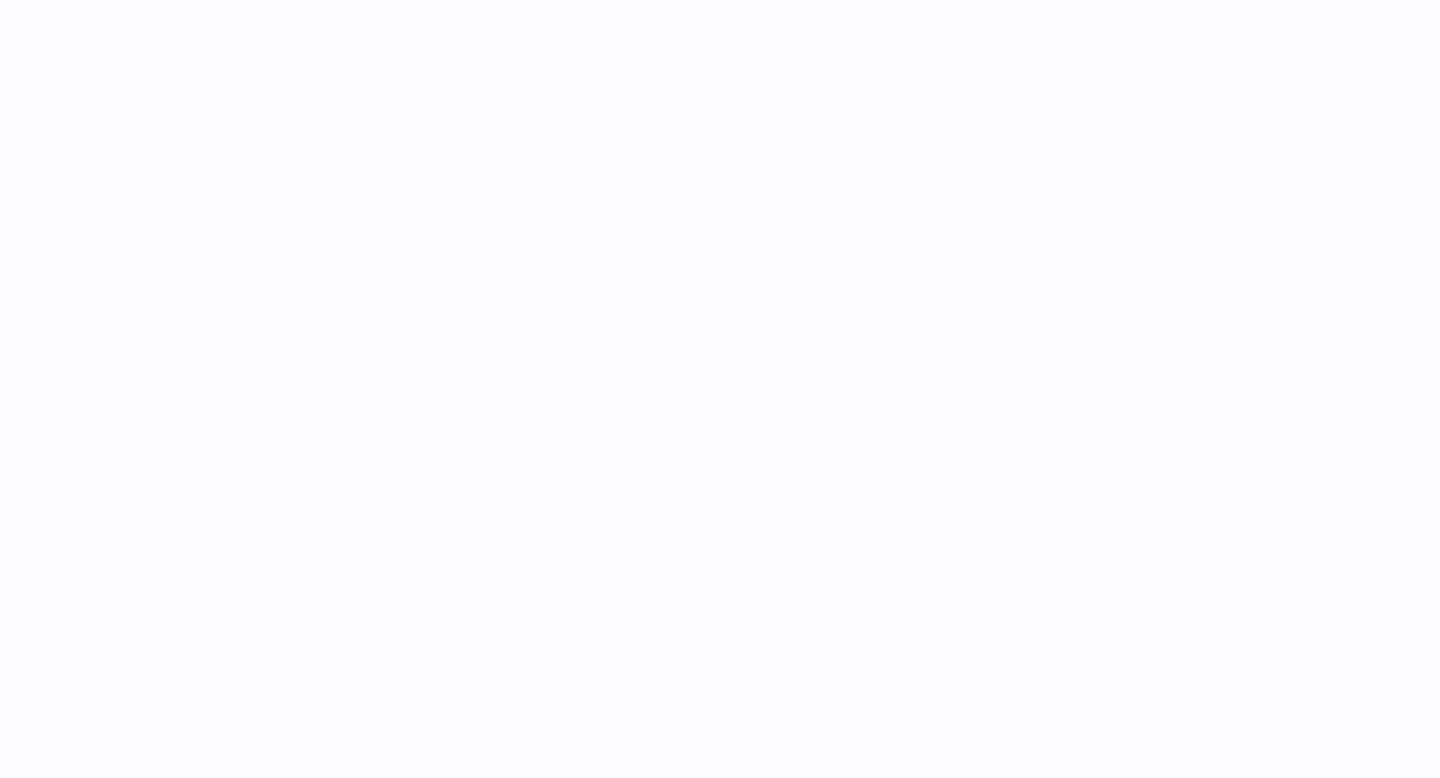 select on "**" 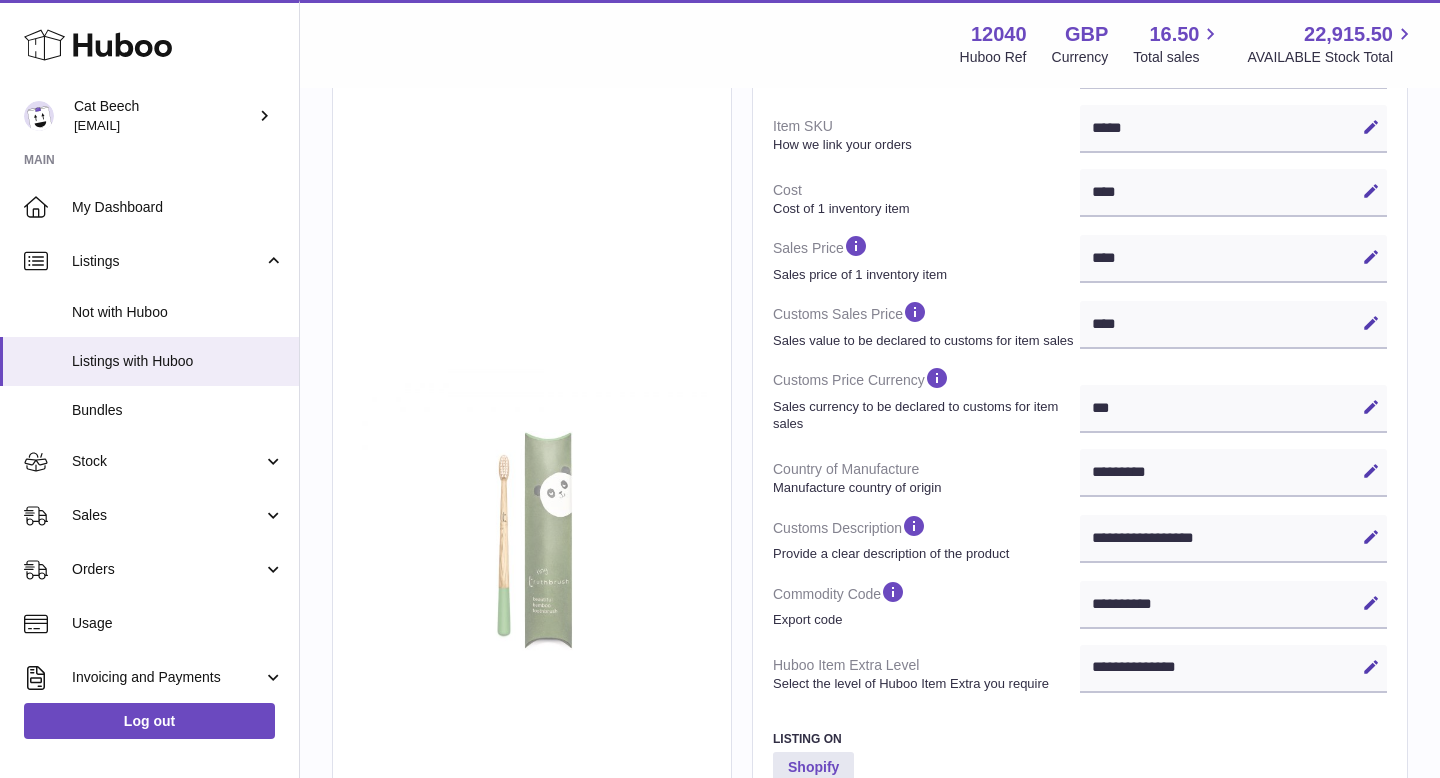 scroll, scrollTop: 445, scrollLeft: 0, axis: vertical 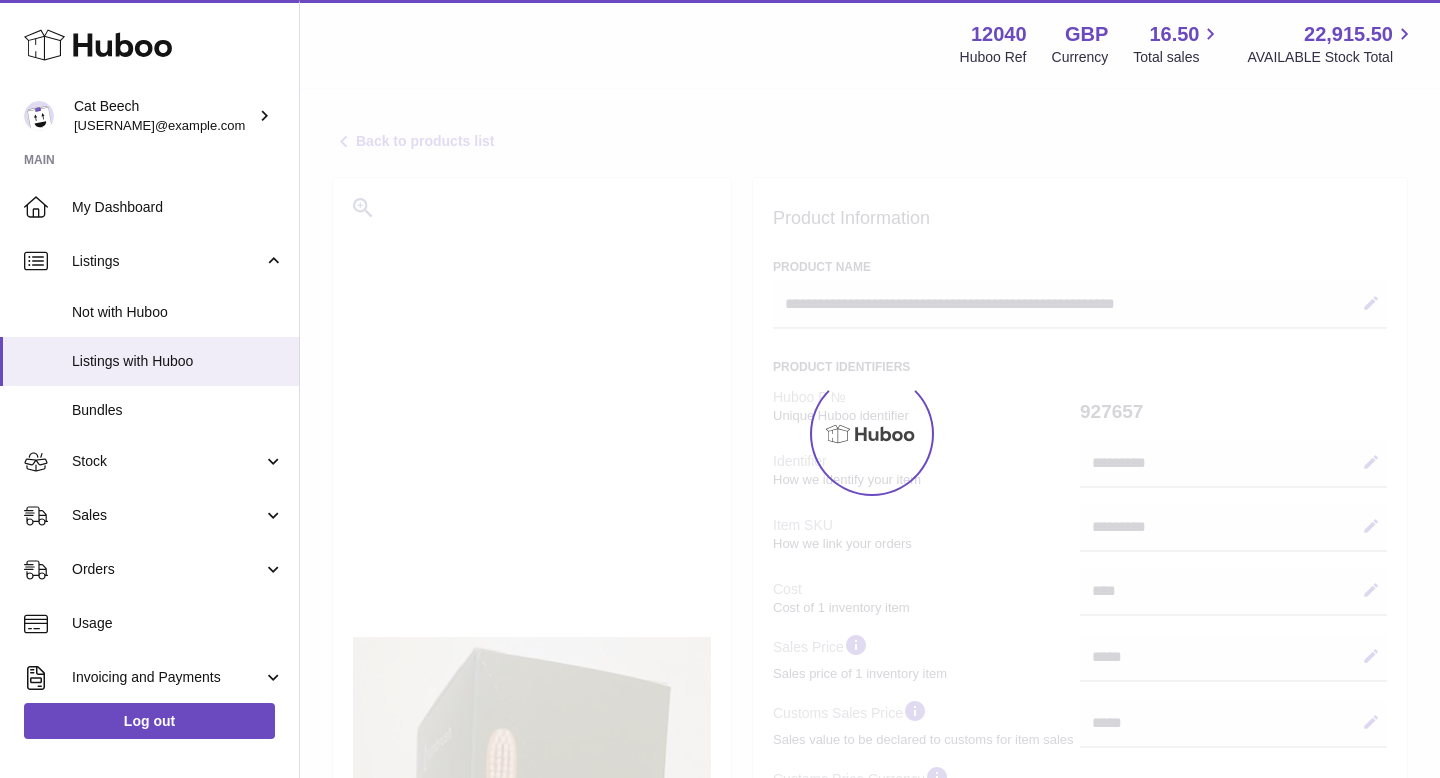 select on "**" 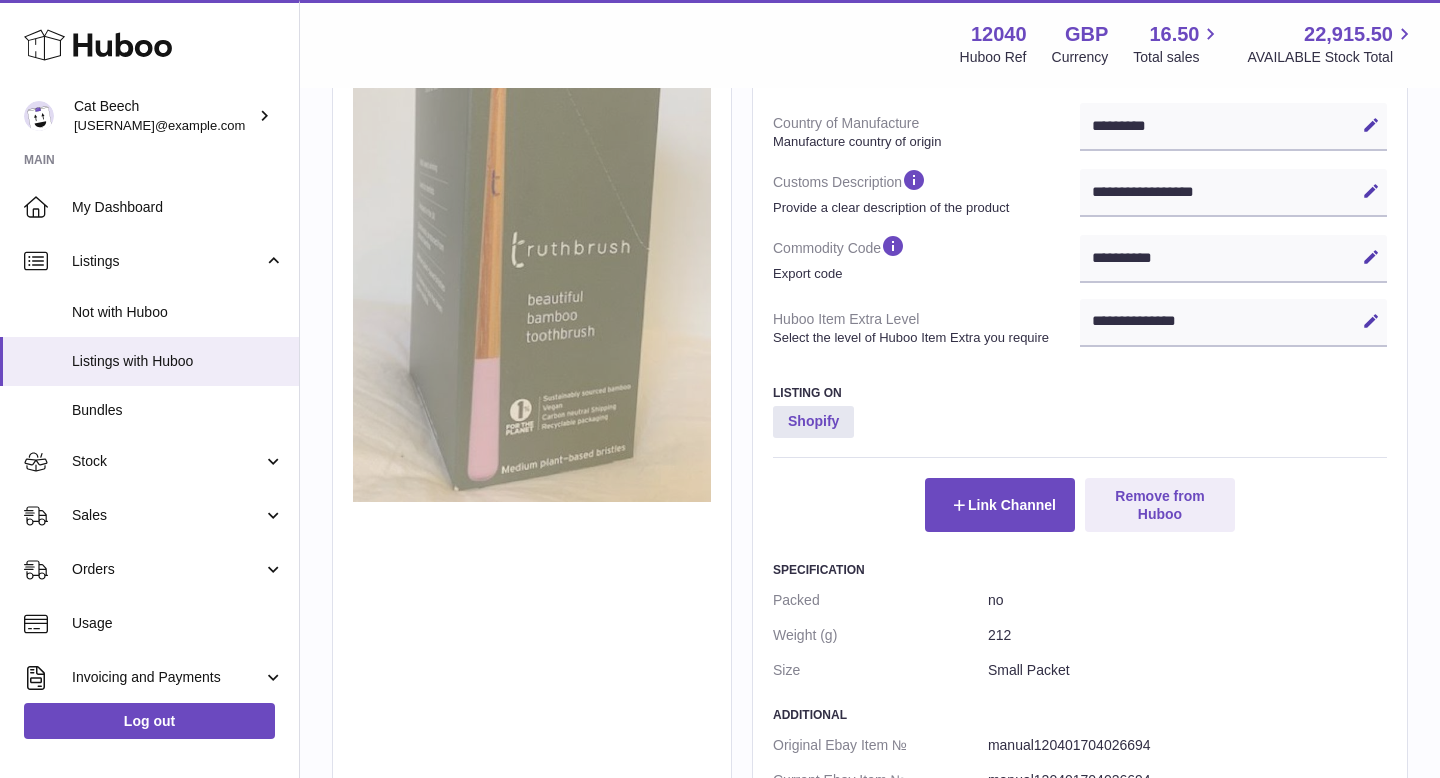 scroll, scrollTop: 869, scrollLeft: 0, axis: vertical 